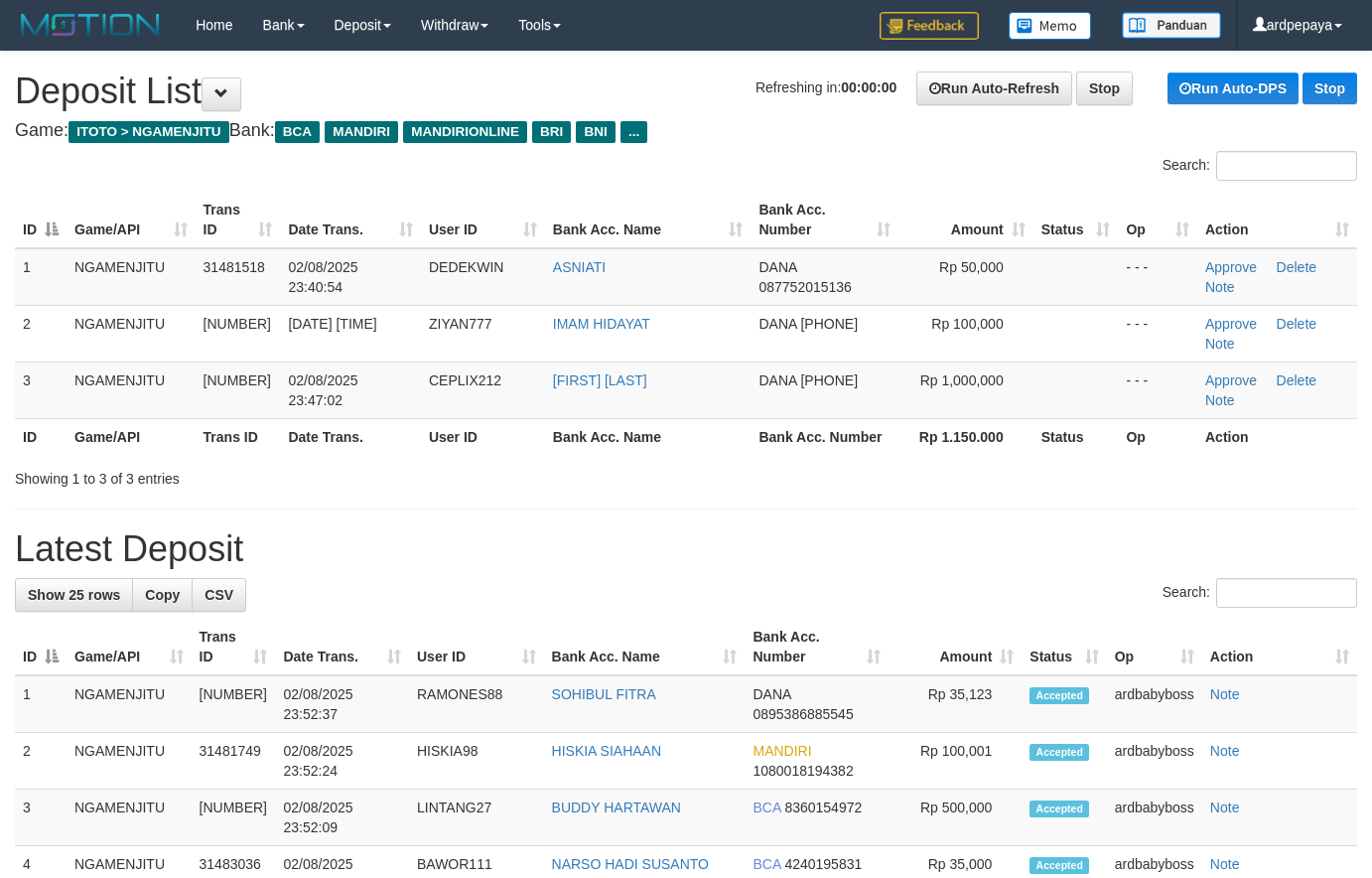 scroll, scrollTop: 0, scrollLeft: 0, axis: both 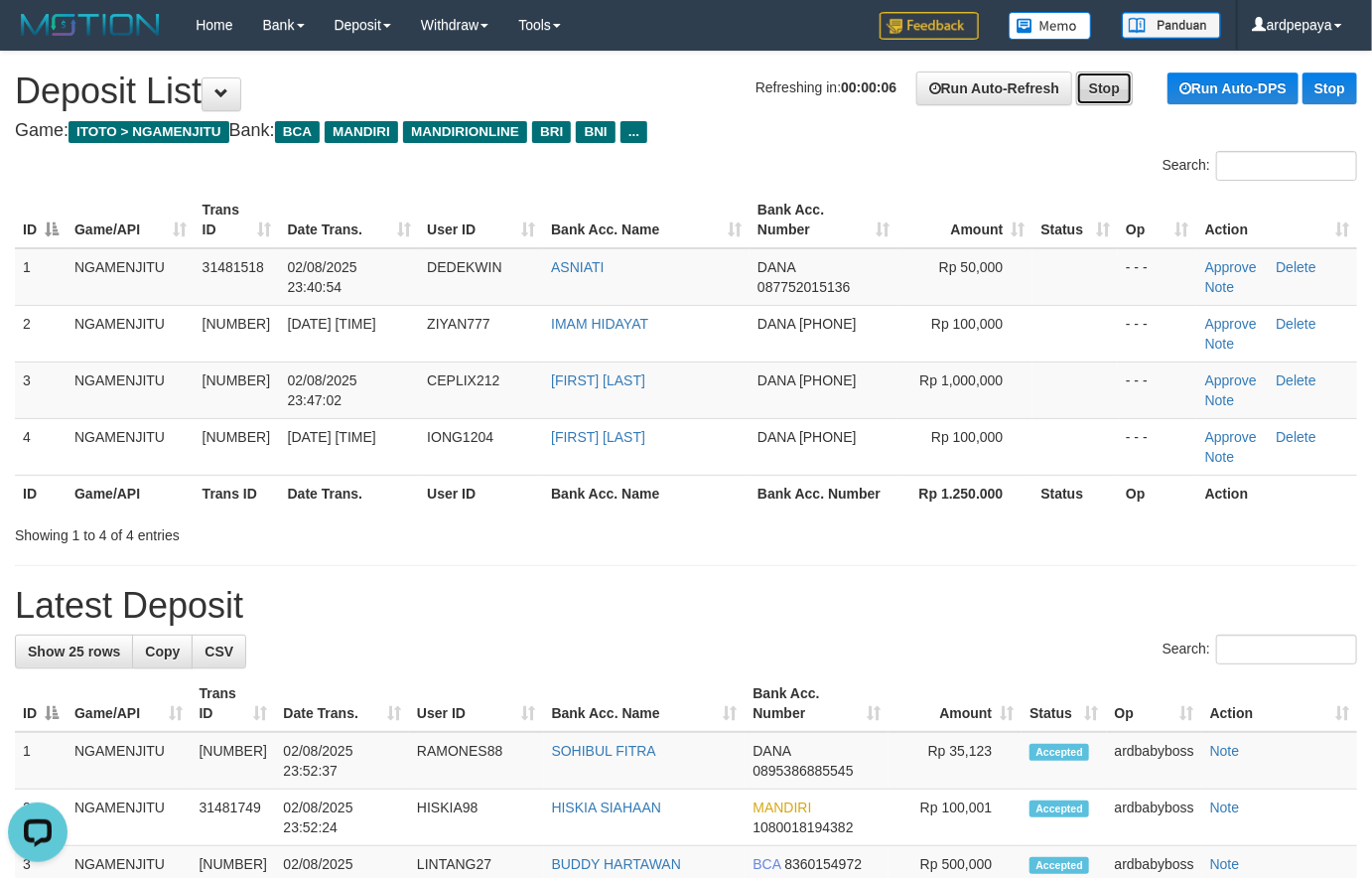 click on "Stop" at bounding box center [1104, 88] 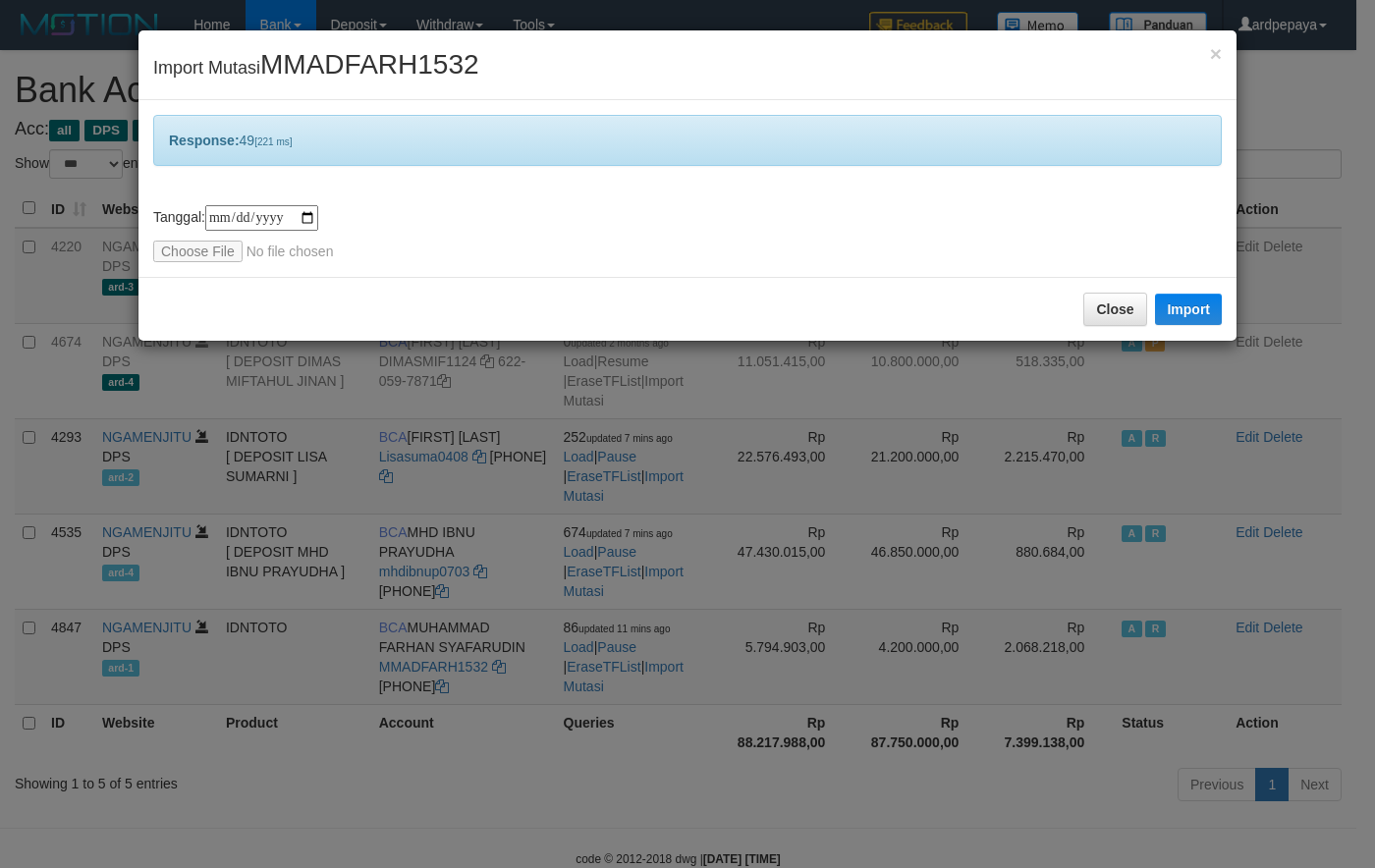 select on "***" 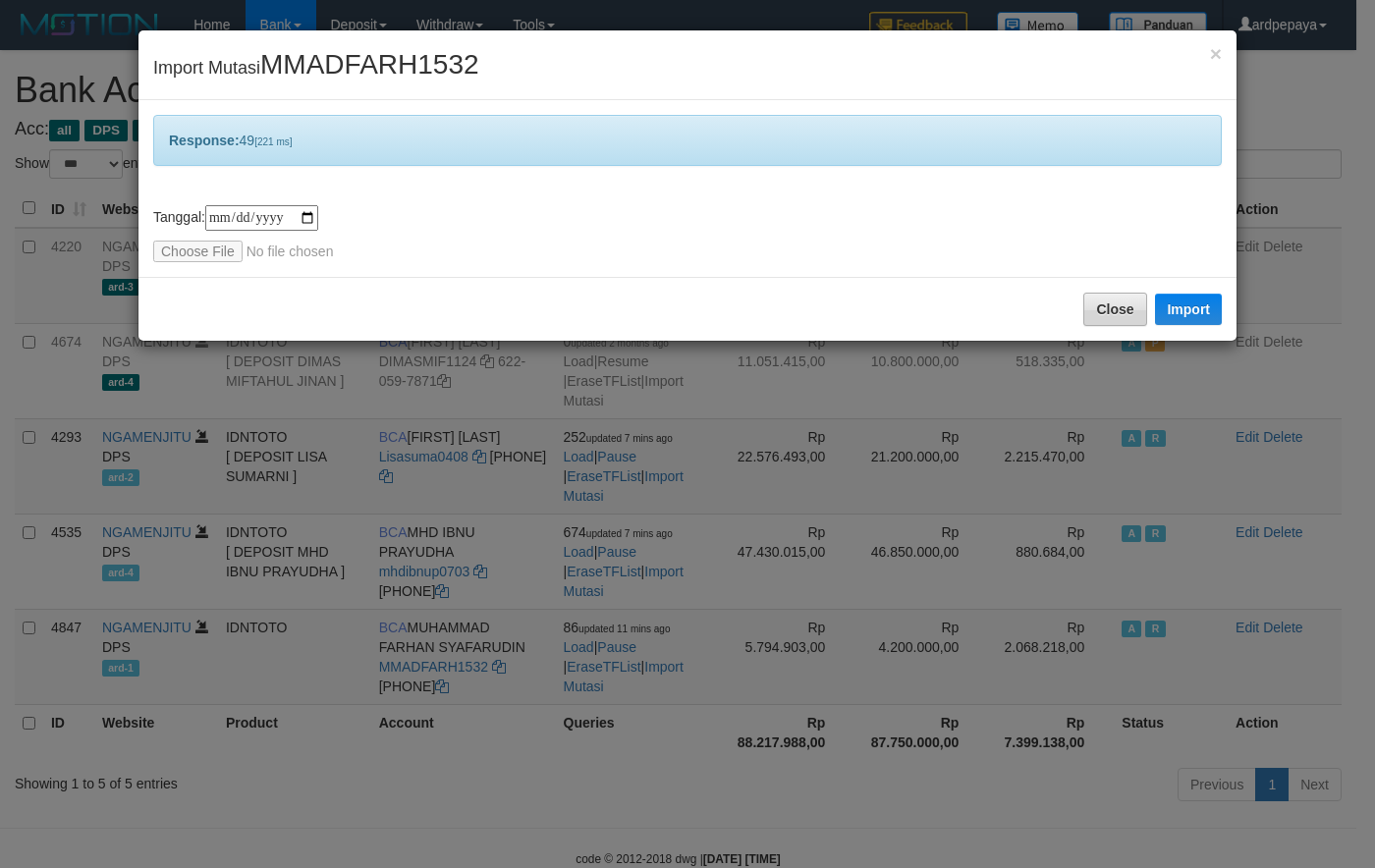 scroll, scrollTop: 0, scrollLeft: 0, axis: both 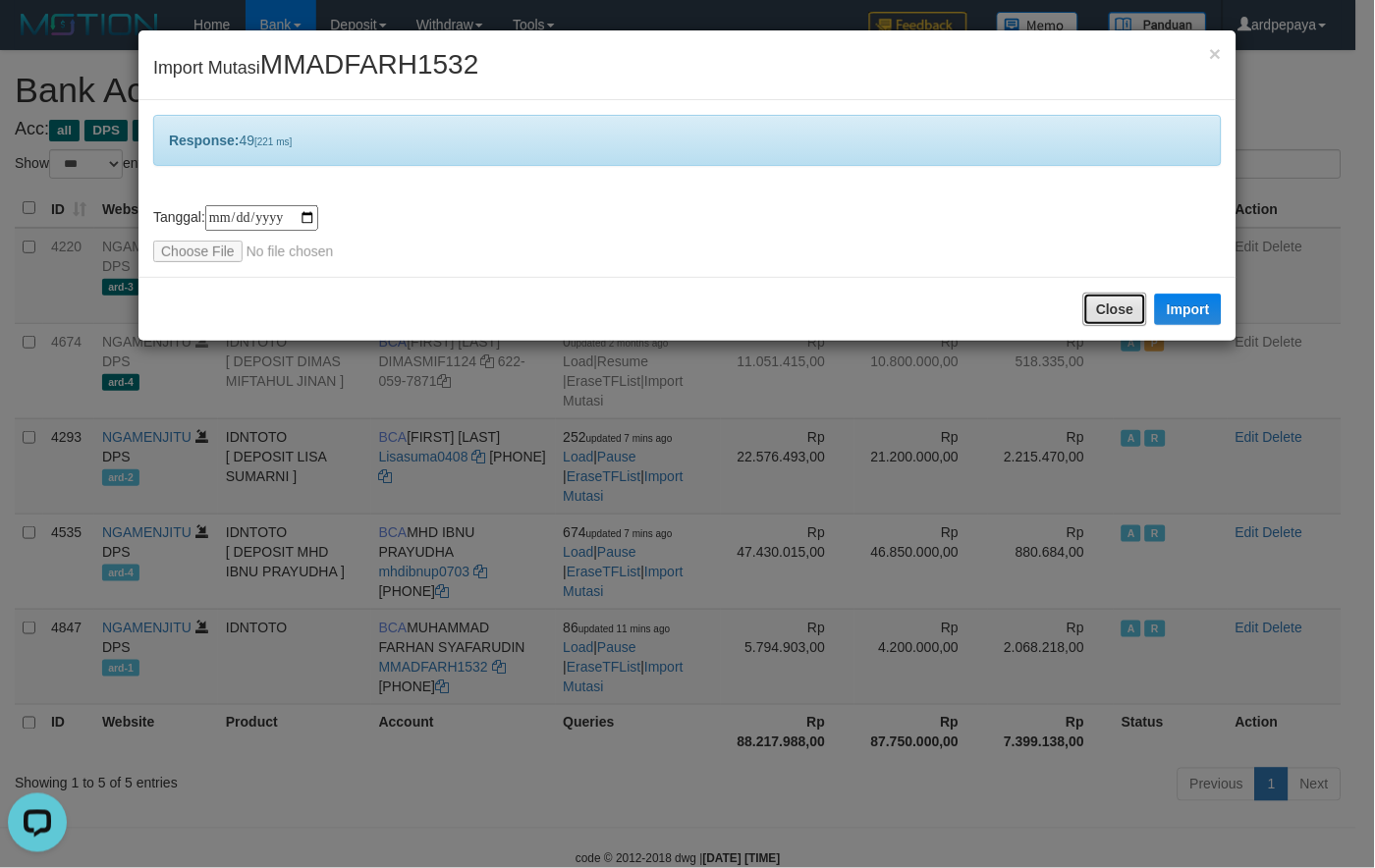 click on "Close" at bounding box center (1115, 309) 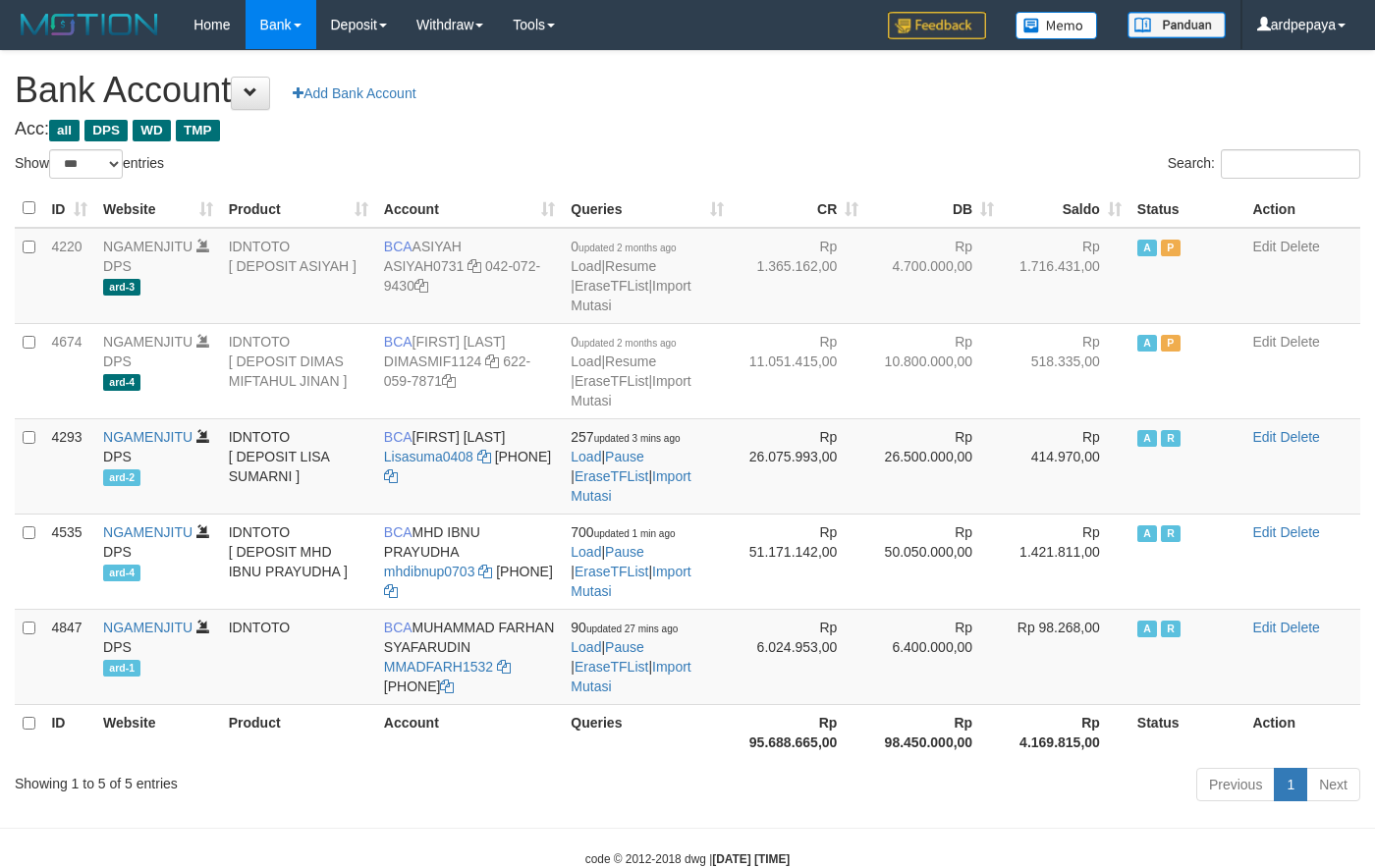 select on "***" 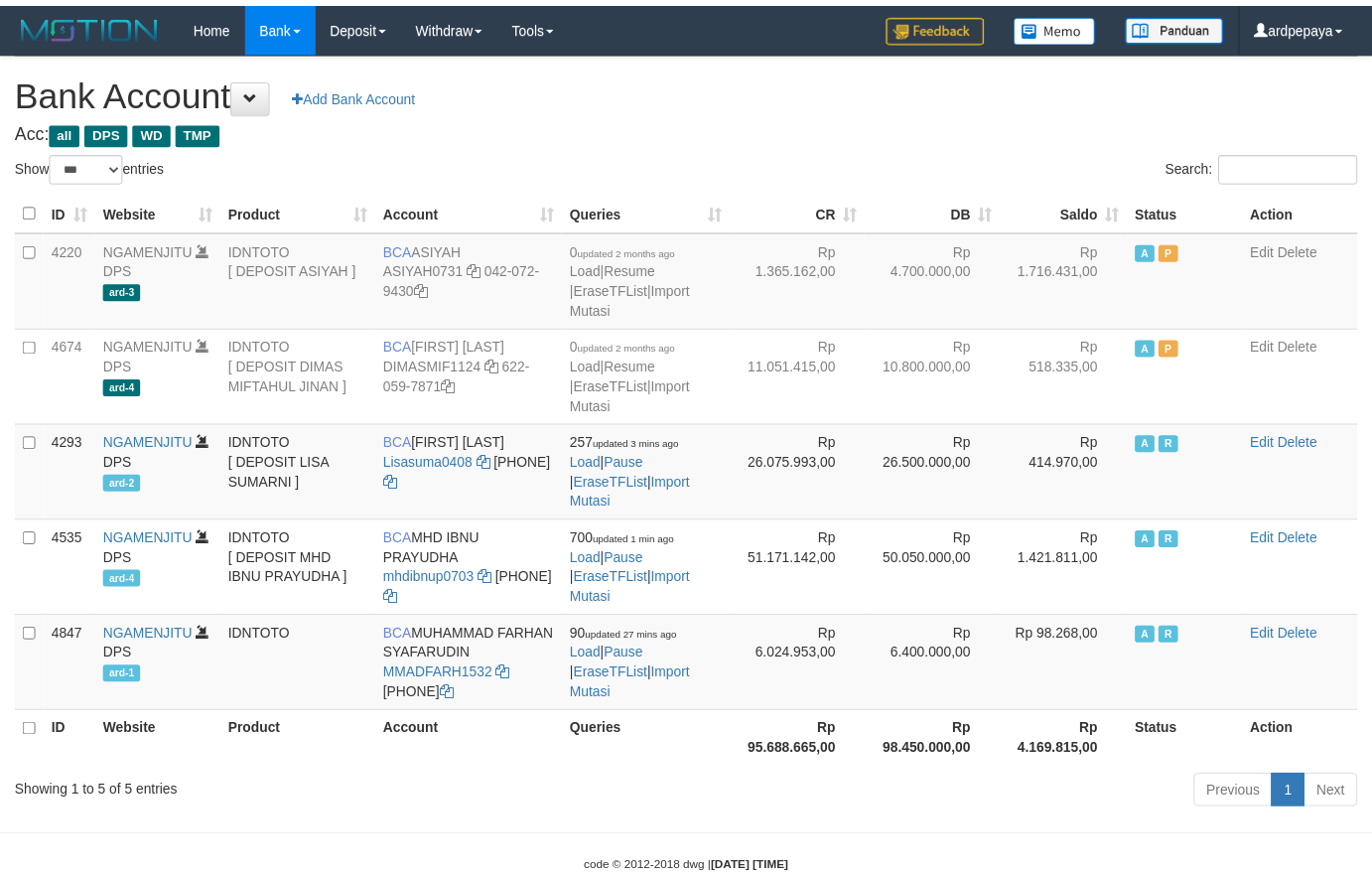 scroll, scrollTop: 0, scrollLeft: 0, axis: both 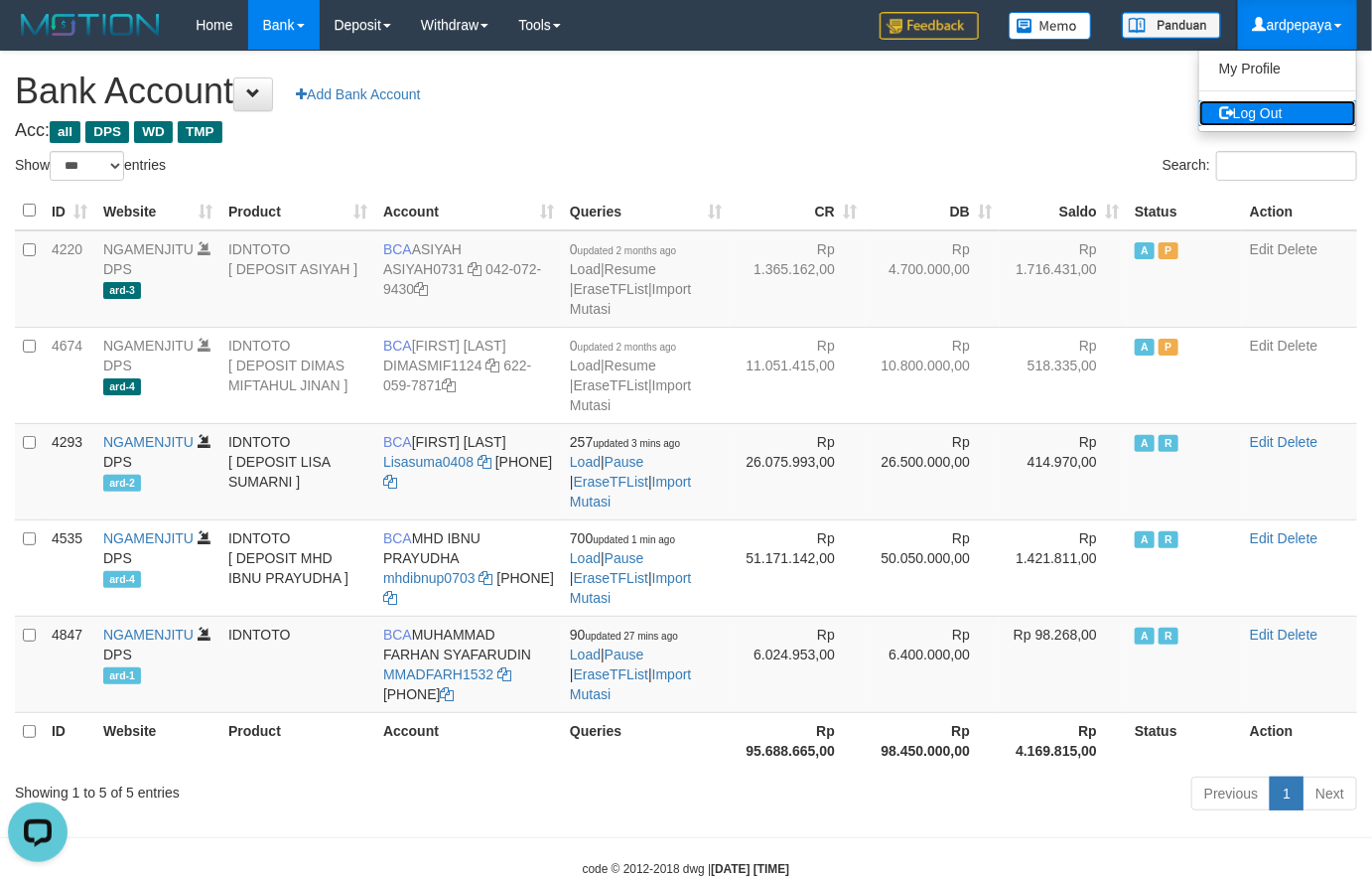 click on "Log Out" at bounding box center (1278, 113) 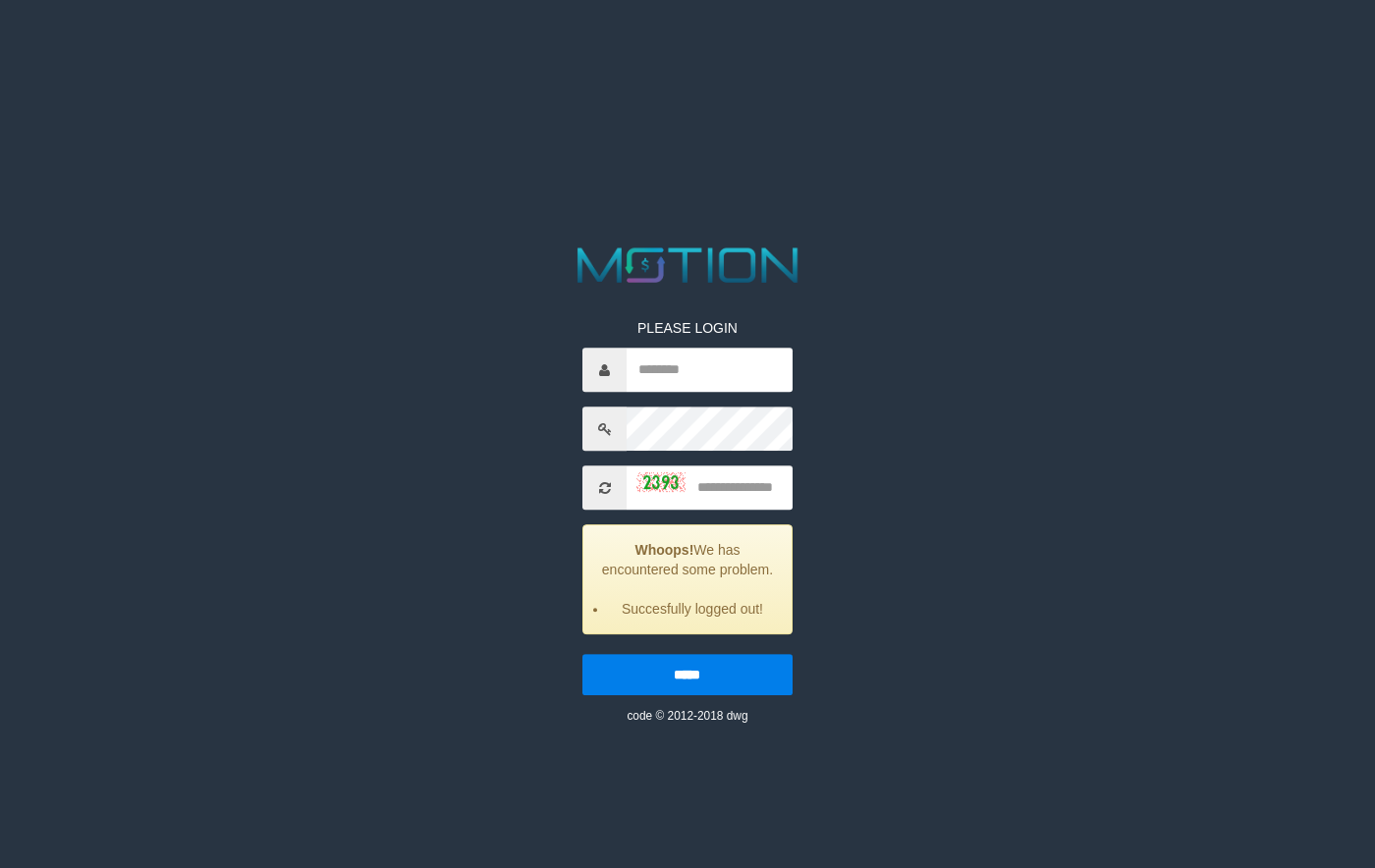 scroll, scrollTop: 0, scrollLeft: 0, axis: both 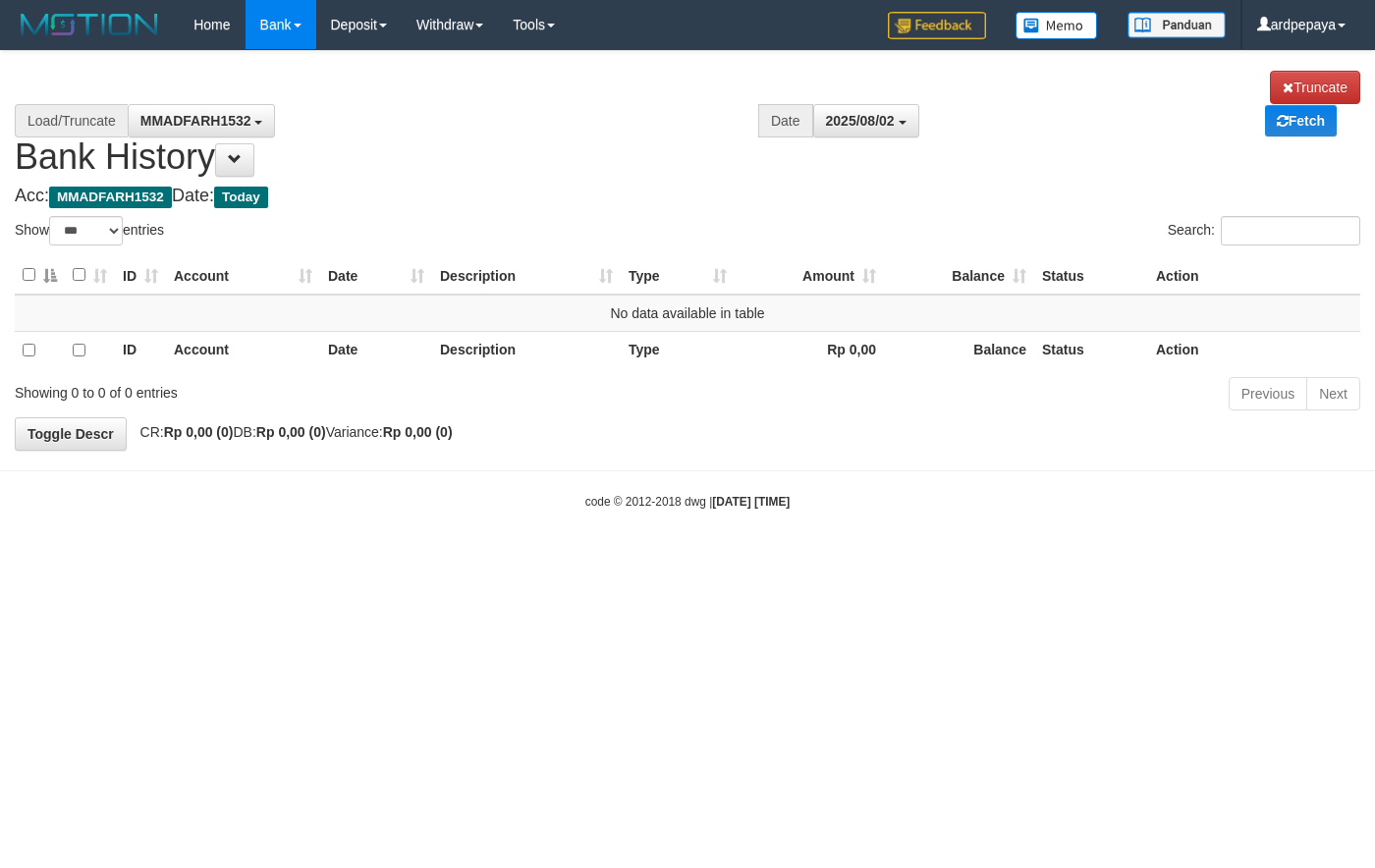 select on "***" 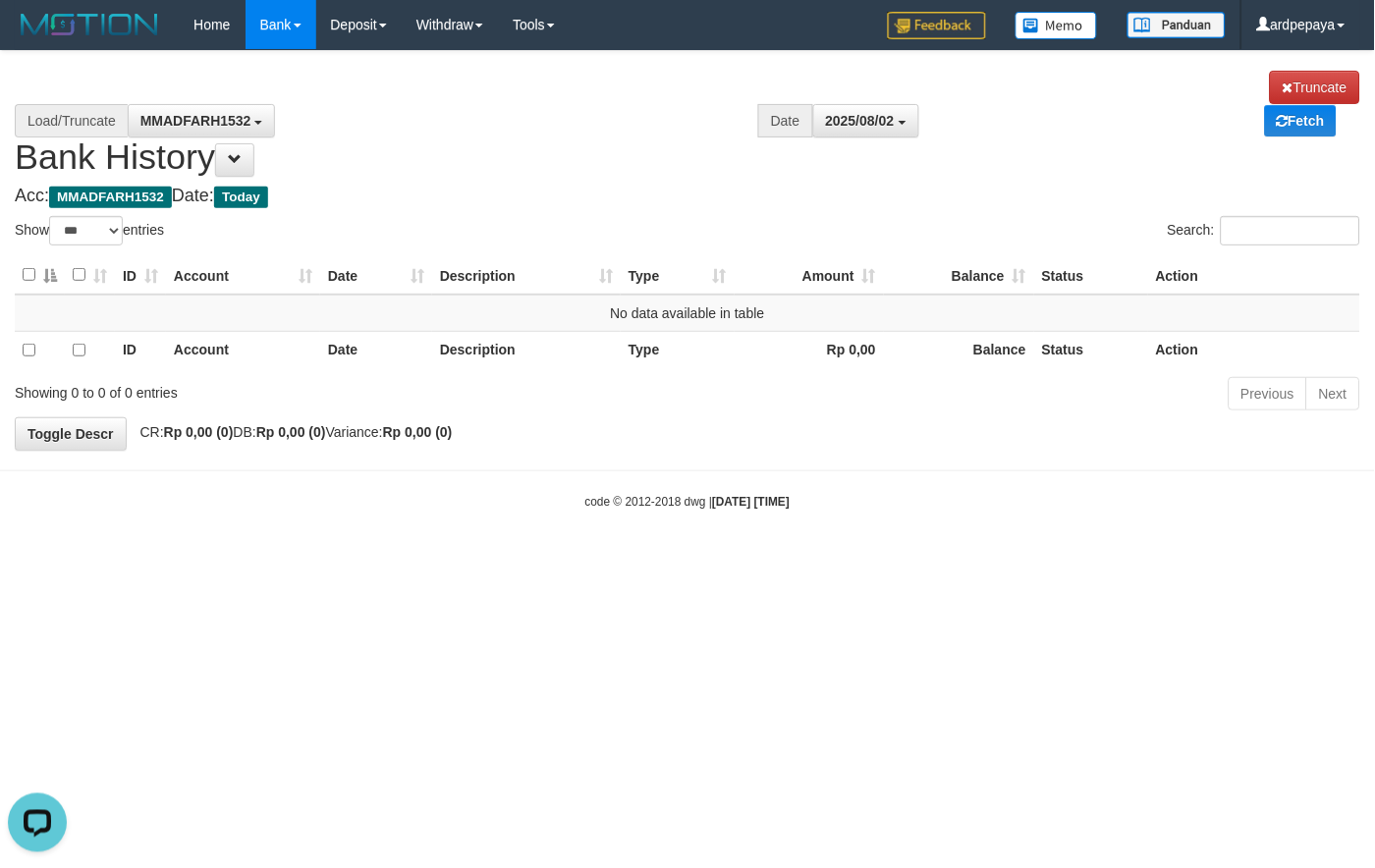 scroll, scrollTop: 0, scrollLeft: 0, axis: both 